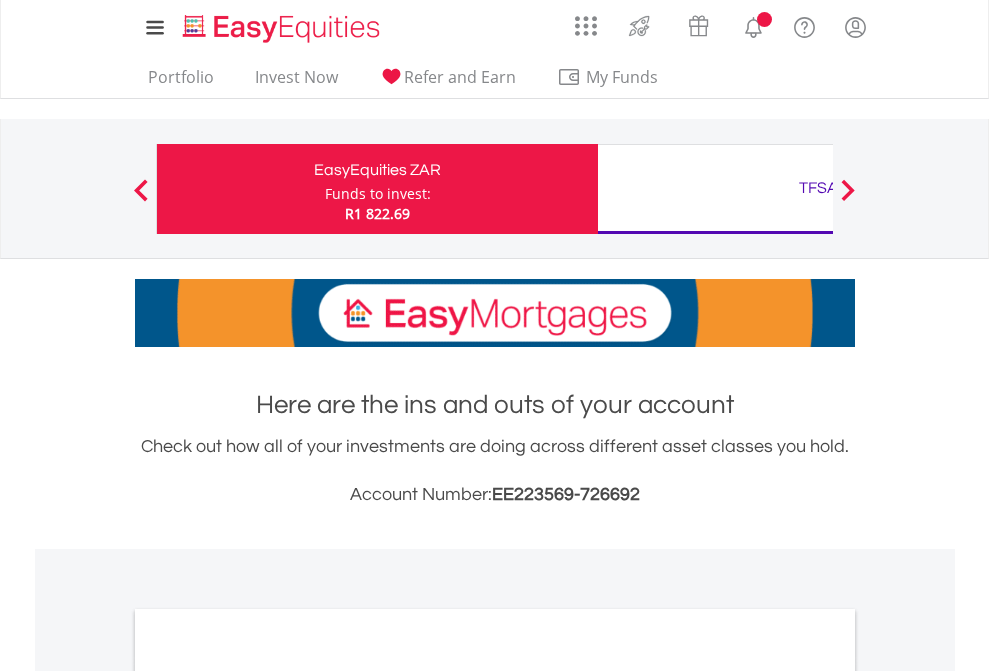 scroll, scrollTop: 0, scrollLeft: 0, axis: both 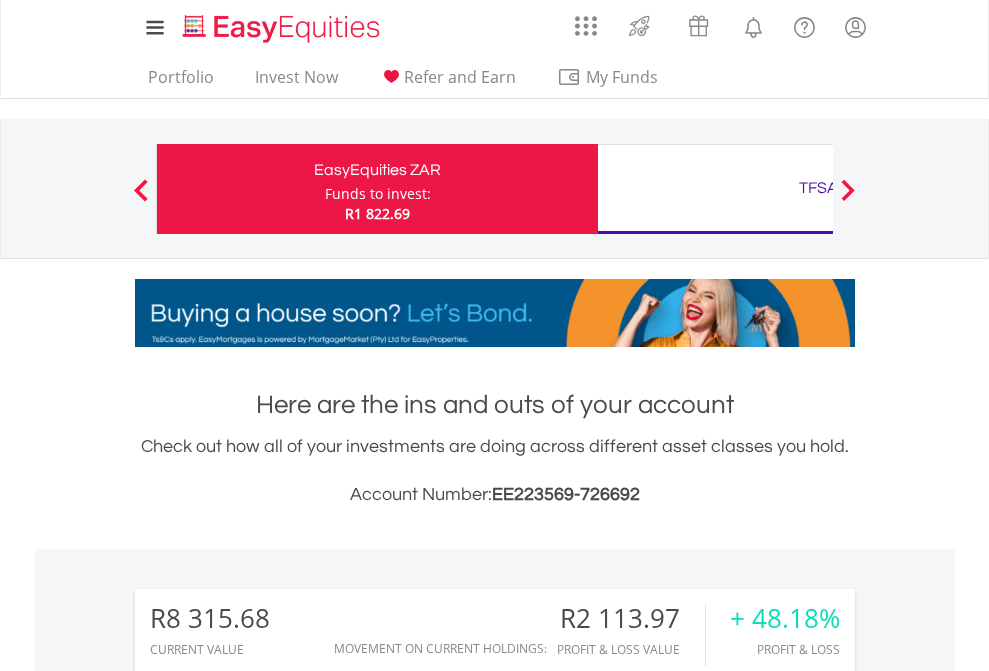 click on "Funds to invest:" at bounding box center (378, 194) 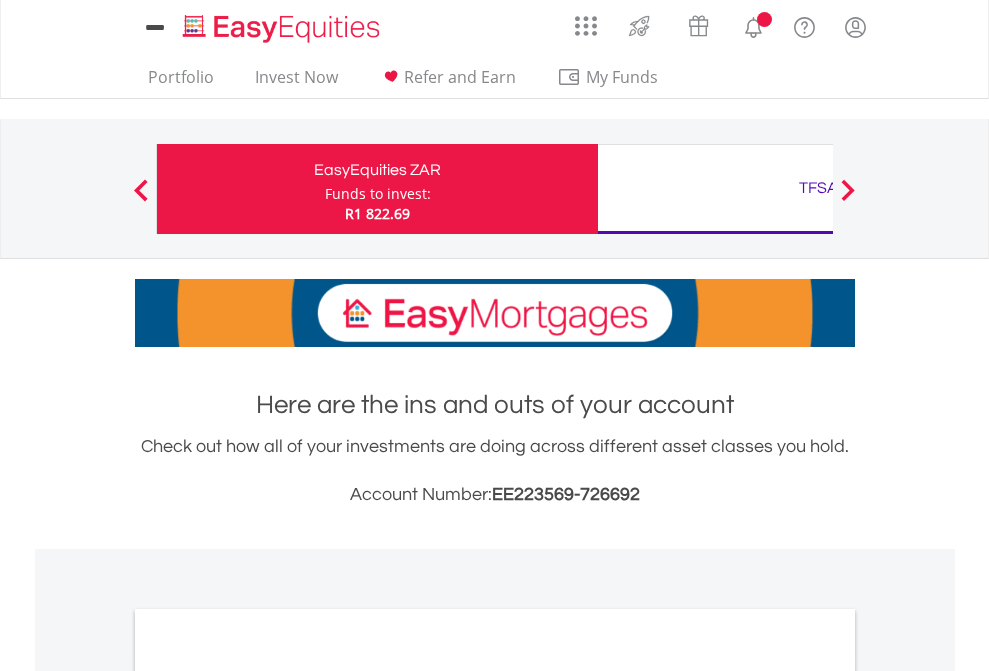scroll, scrollTop: 0, scrollLeft: 0, axis: both 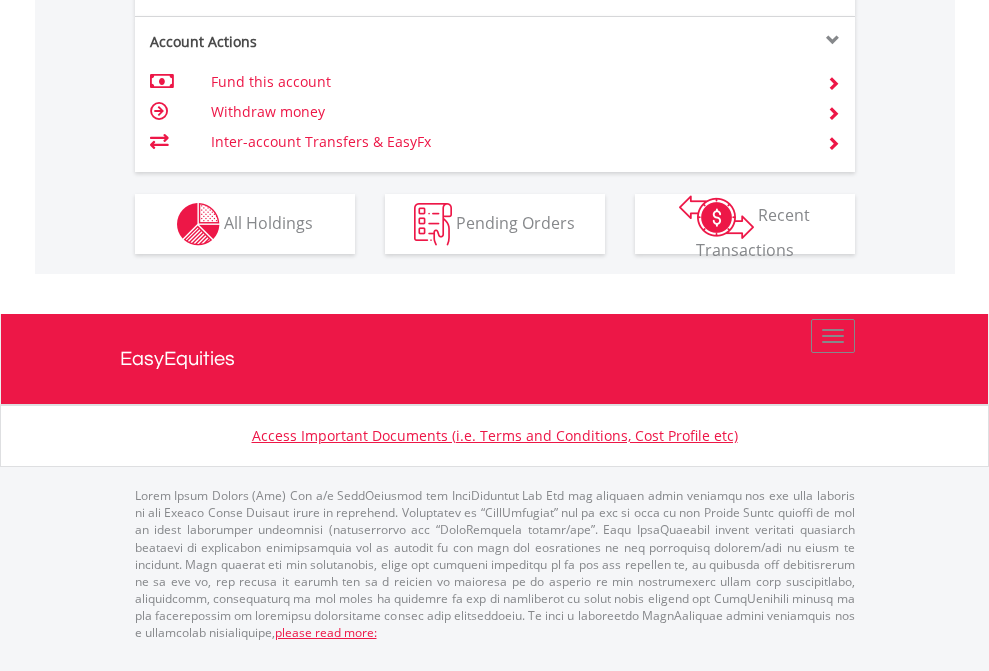 click on "Investment types" at bounding box center [706, -337] 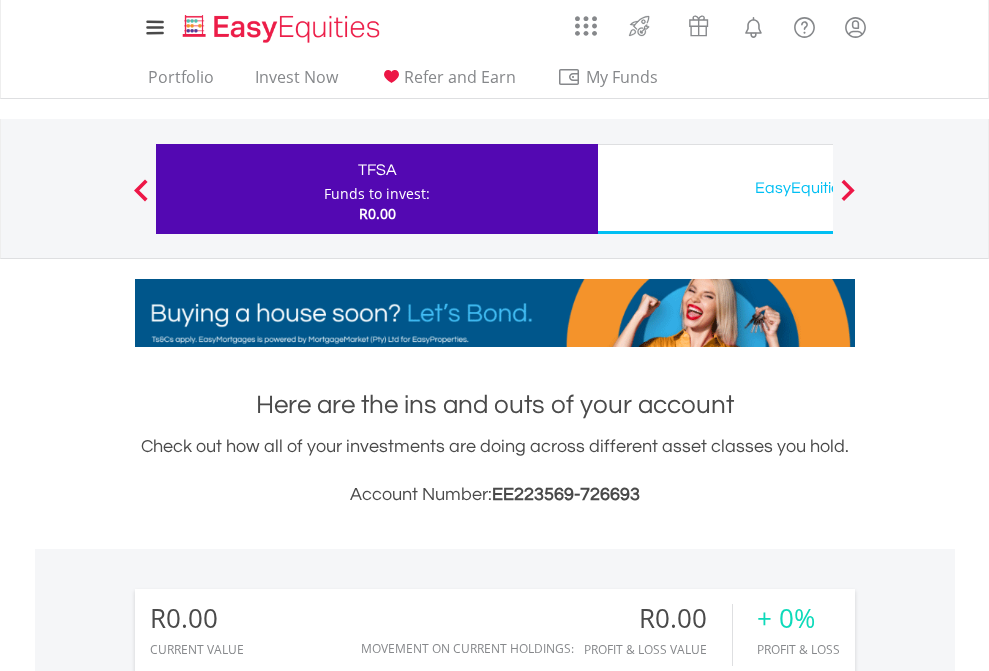 scroll, scrollTop: 671, scrollLeft: 0, axis: vertical 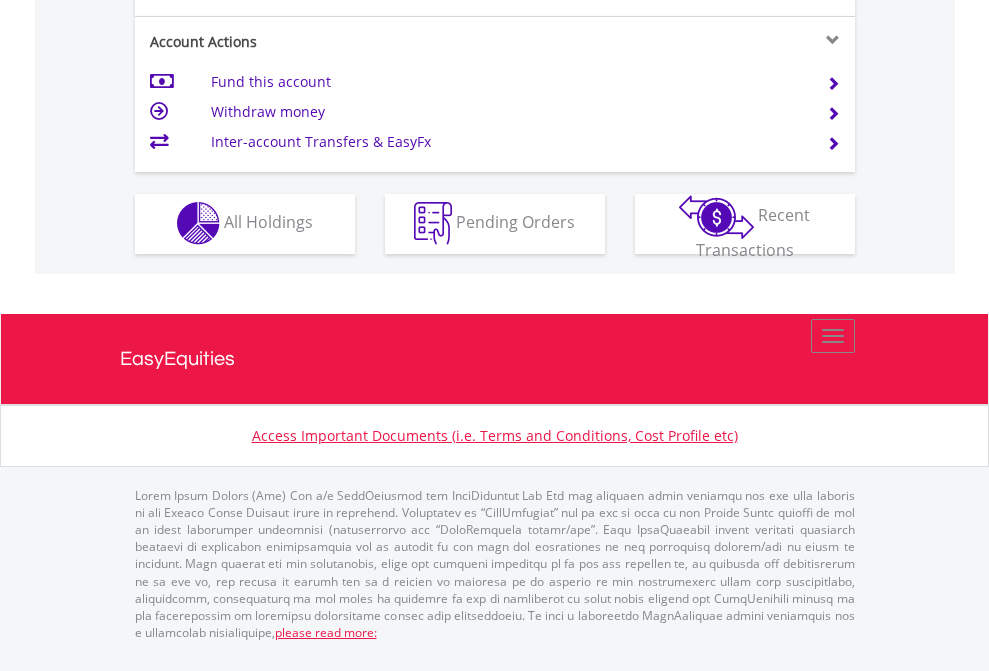 click on "Investment types" at bounding box center (706, -353) 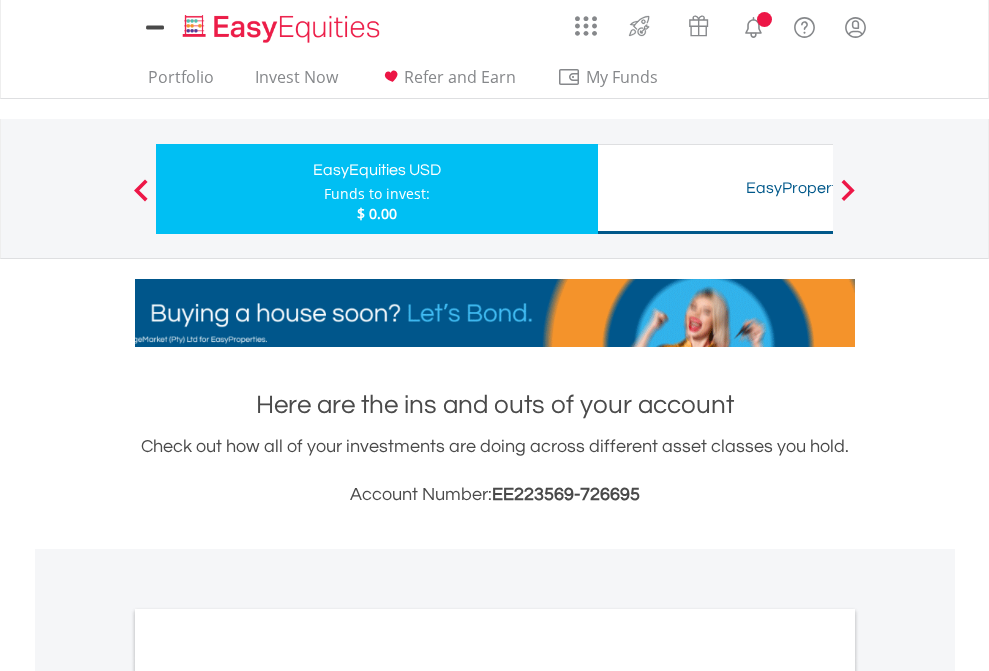 scroll, scrollTop: 0, scrollLeft: 0, axis: both 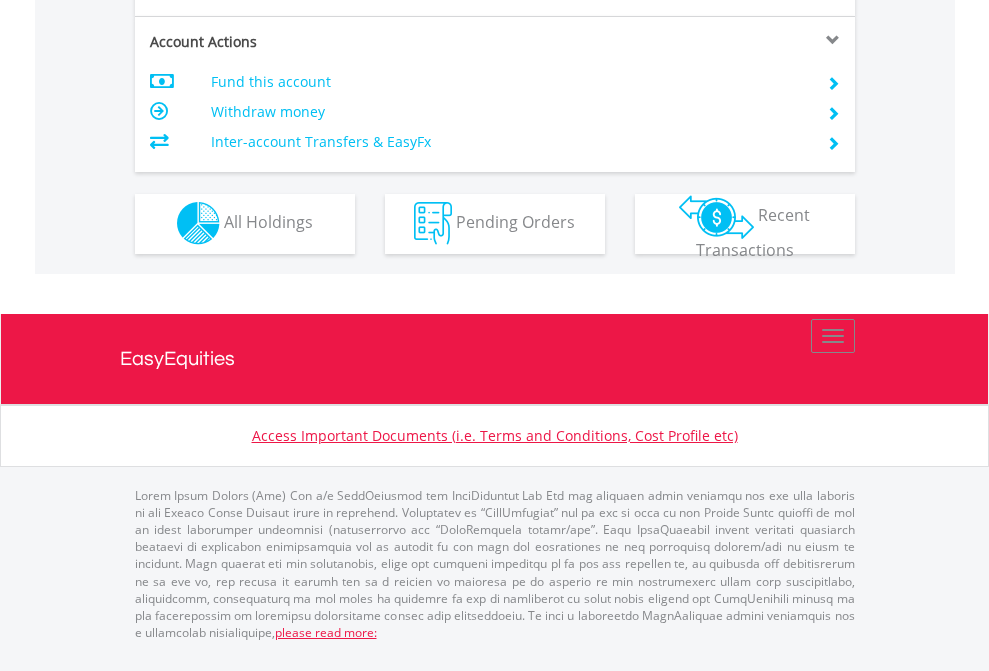 click on "Investment types" at bounding box center (706, -353) 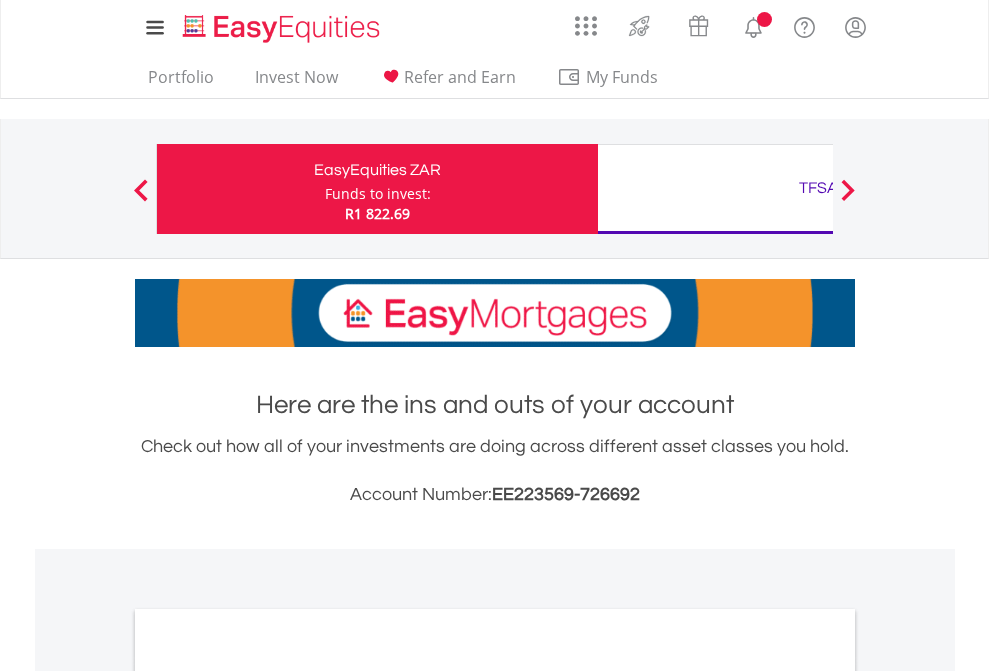 scroll, scrollTop: 0, scrollLeft: 0, axis: both 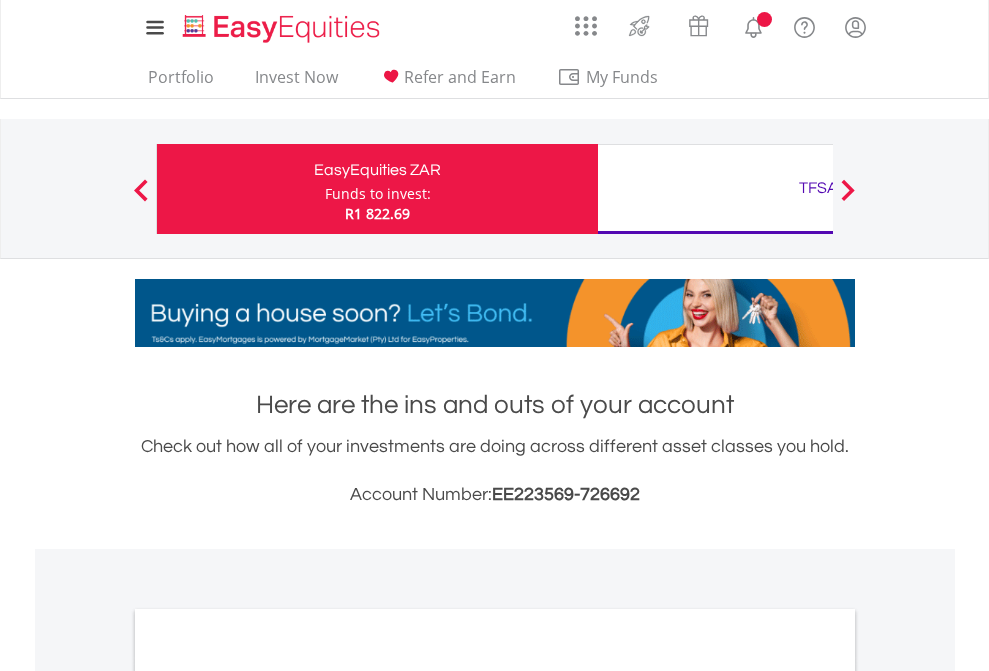 click on "All Holdings" at bounding box center [268, 1096] 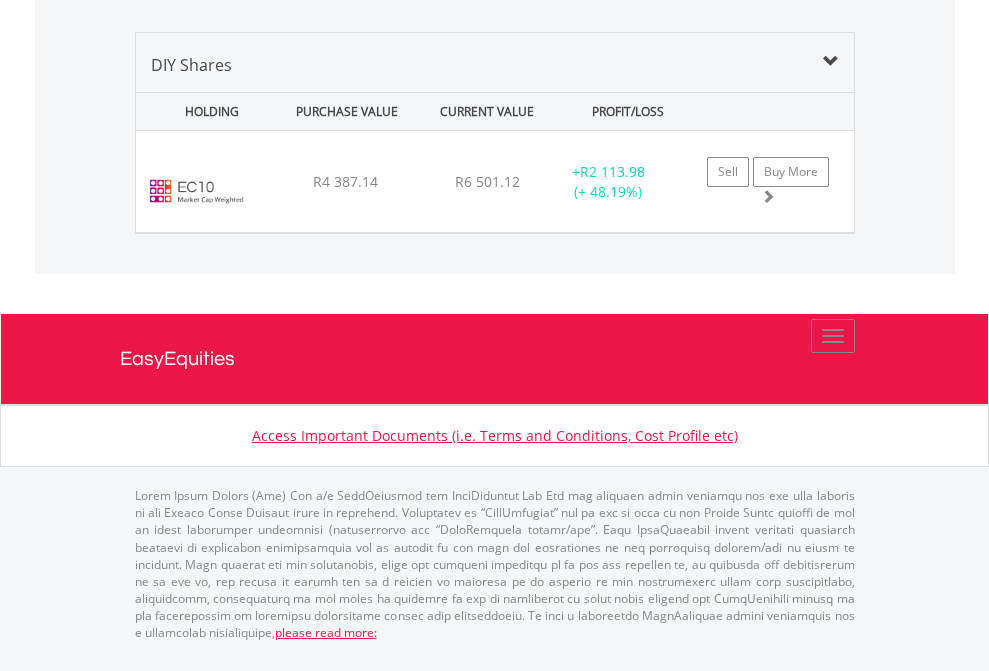 scroll, scrollTop: 2225, scrollLeft: 0, axis: vertical 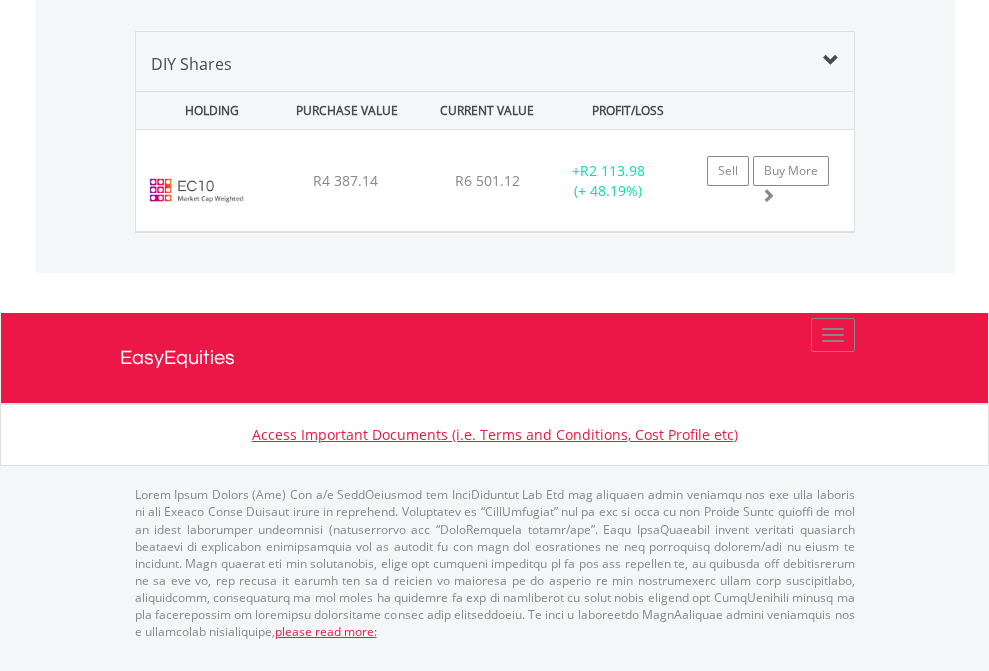 click on "TFSA" at bounding box center (818, -1339) 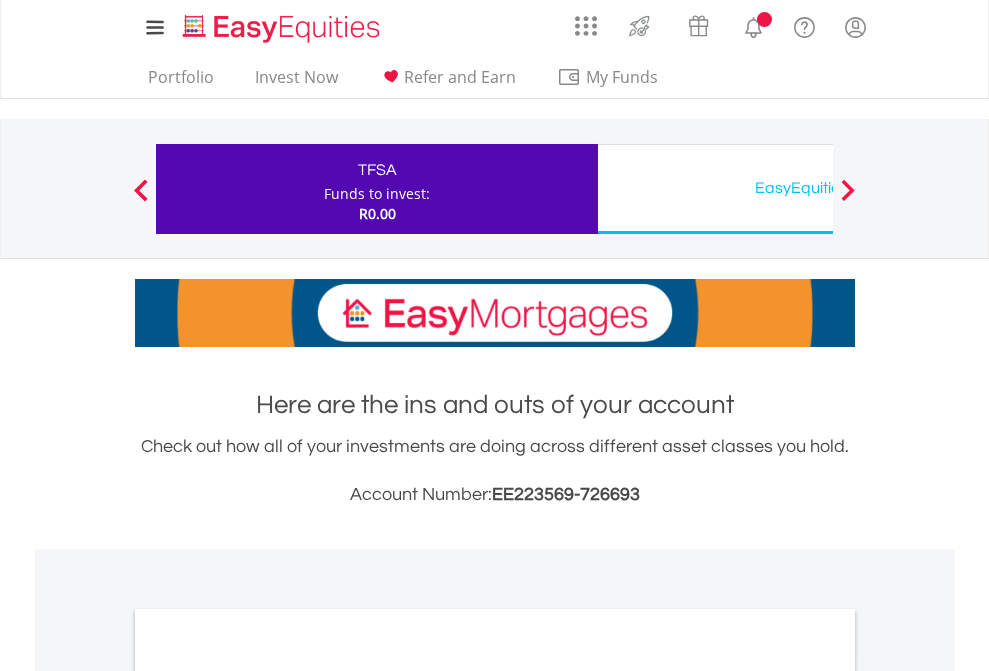 scroll, scrollTop: 1202, scrollLeft: 0, axis: vertical 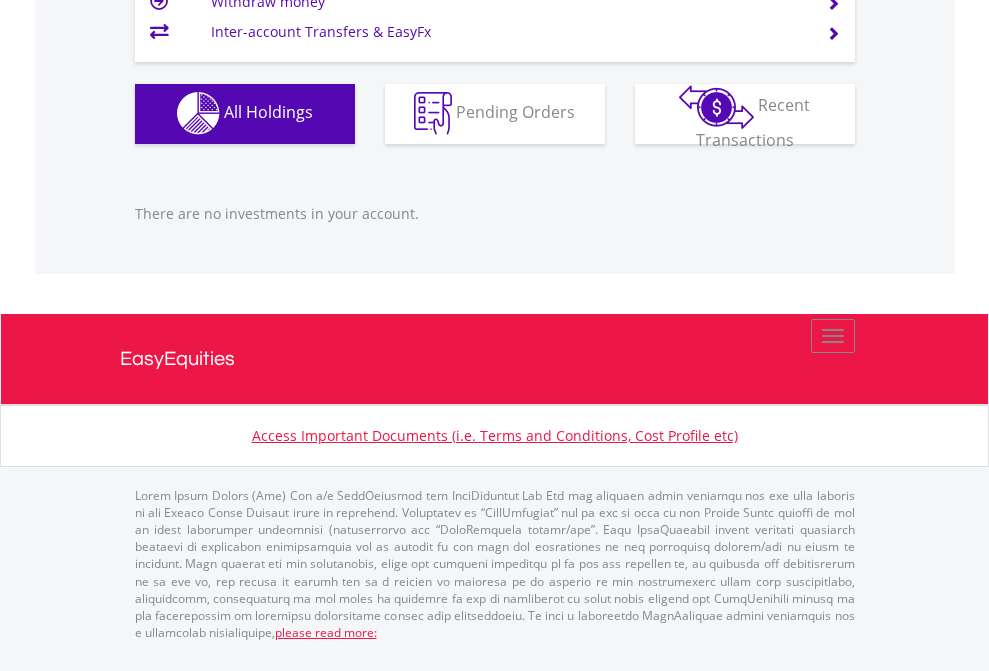 click on "EasyEquities USD" at bounding box center (818, -1142) 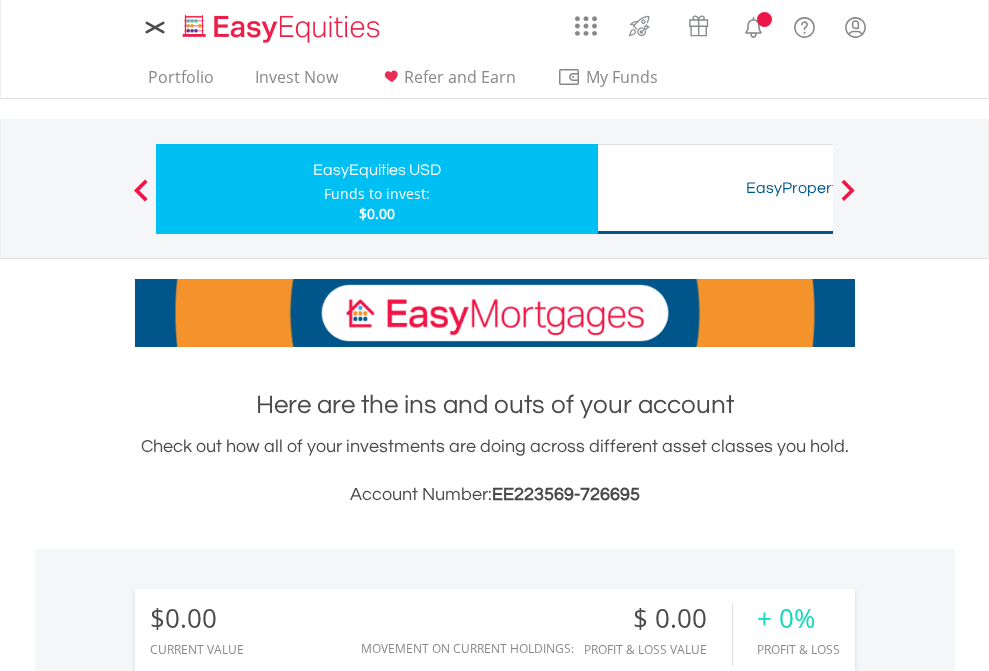 scroll, scrollTop: 0, scrollLeft: 0, axis: both 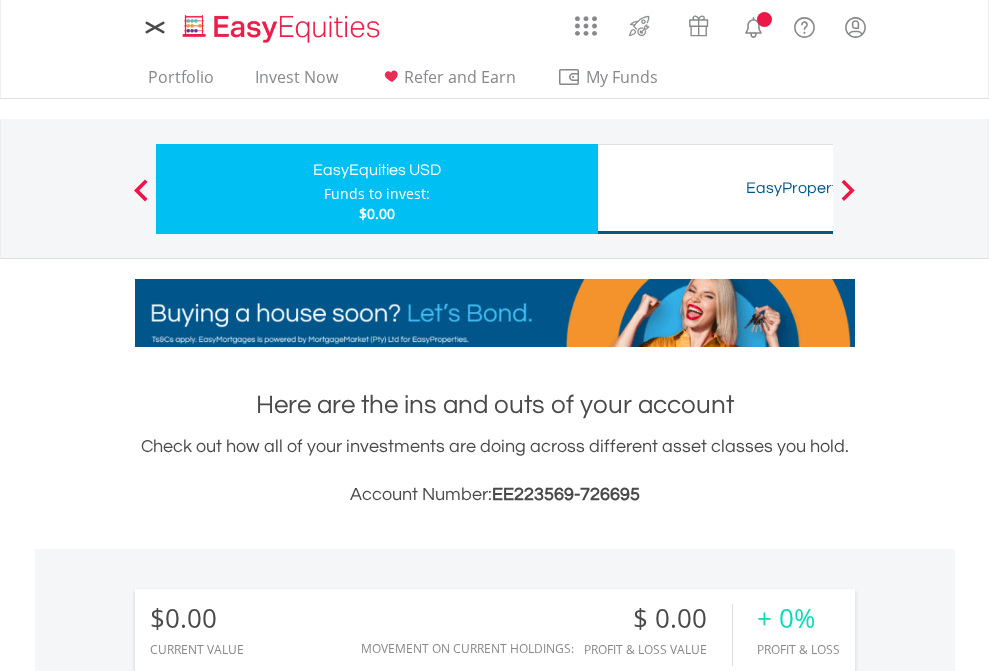 click on "All Holdings" at bounding box center (268, 1442) 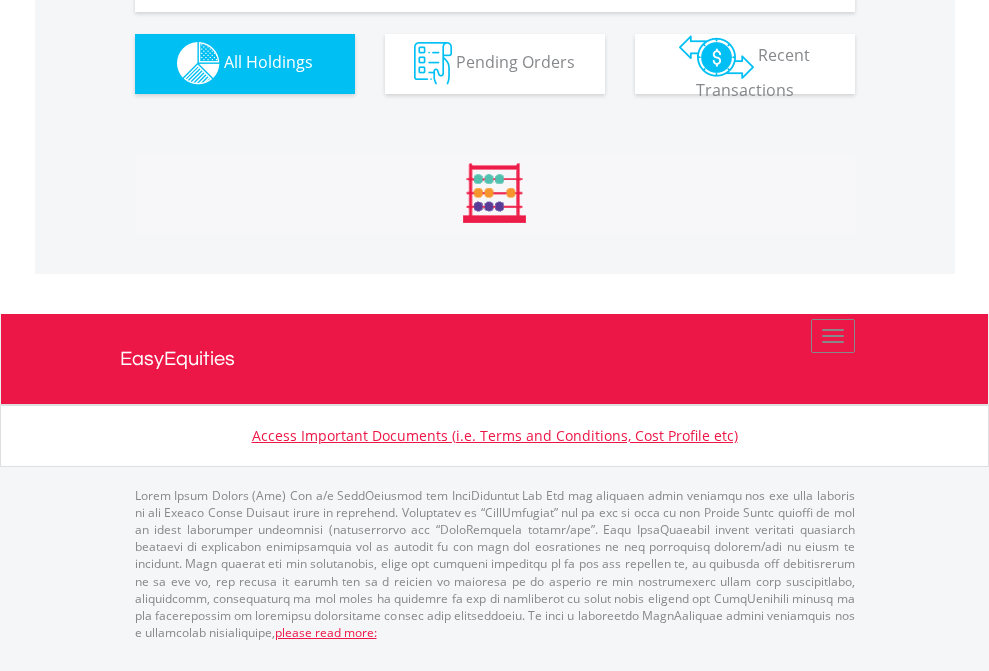 scroll, scrollTop: 1980, scrollLeft: 0, axis: vertical 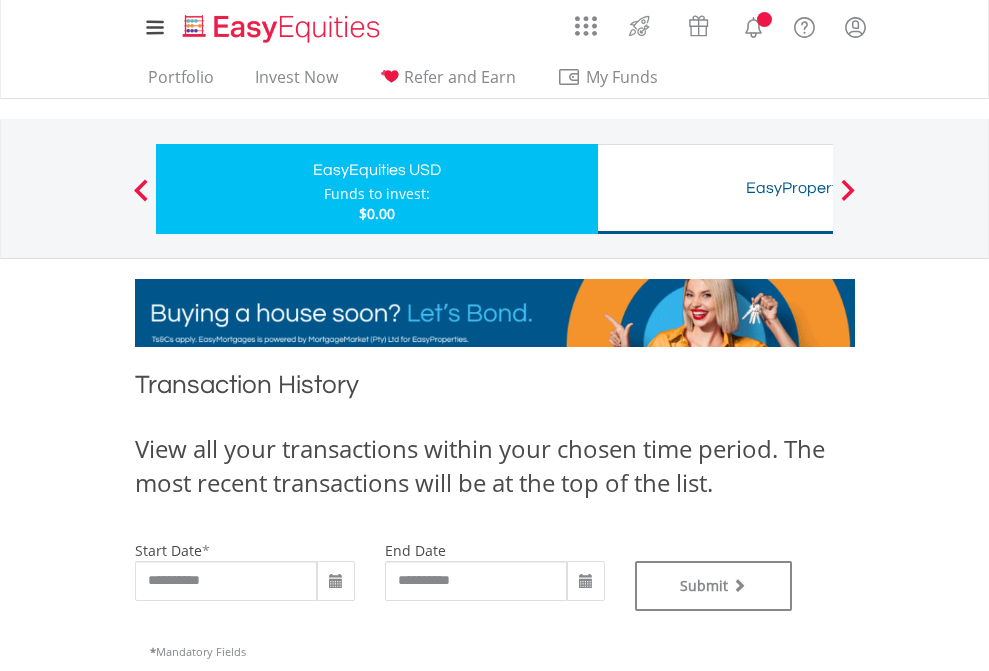 type on "**********" 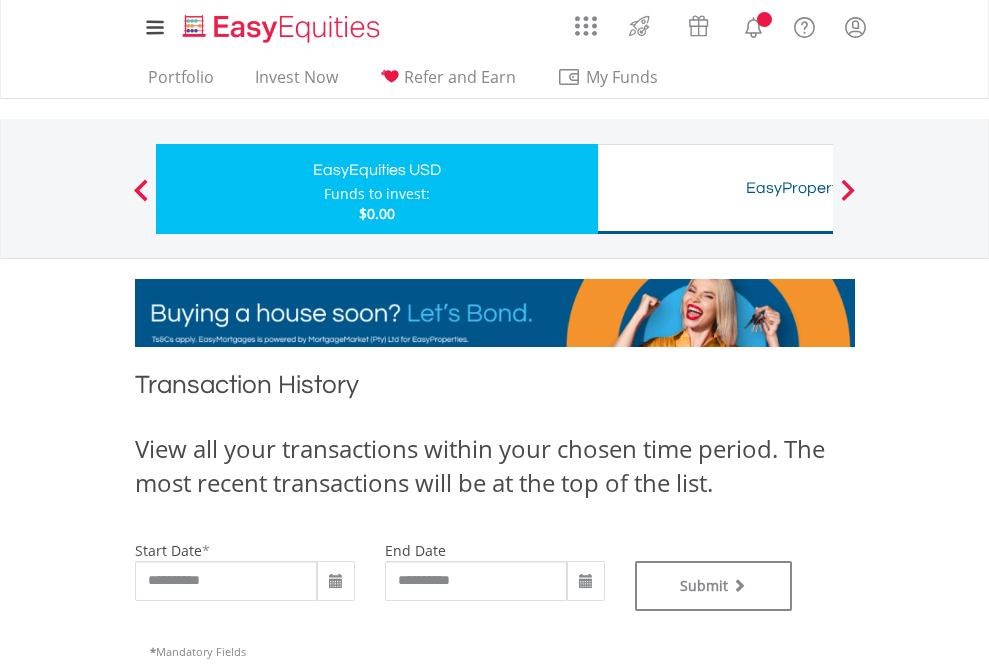 type on "**********" 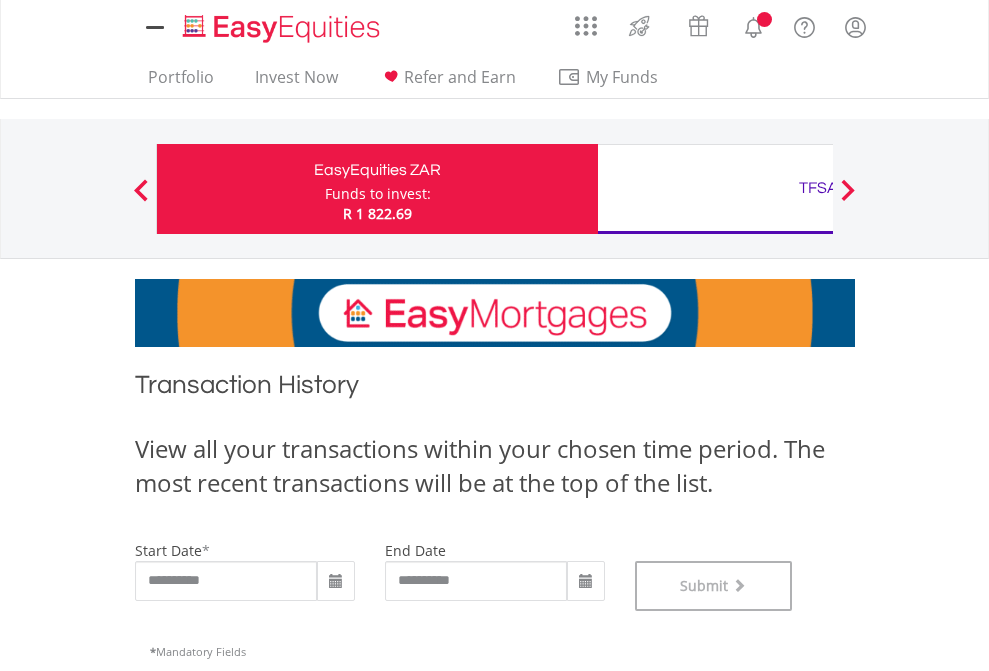 scroll, scrollTop: 811, scrollLeft: 0, axis: vertical 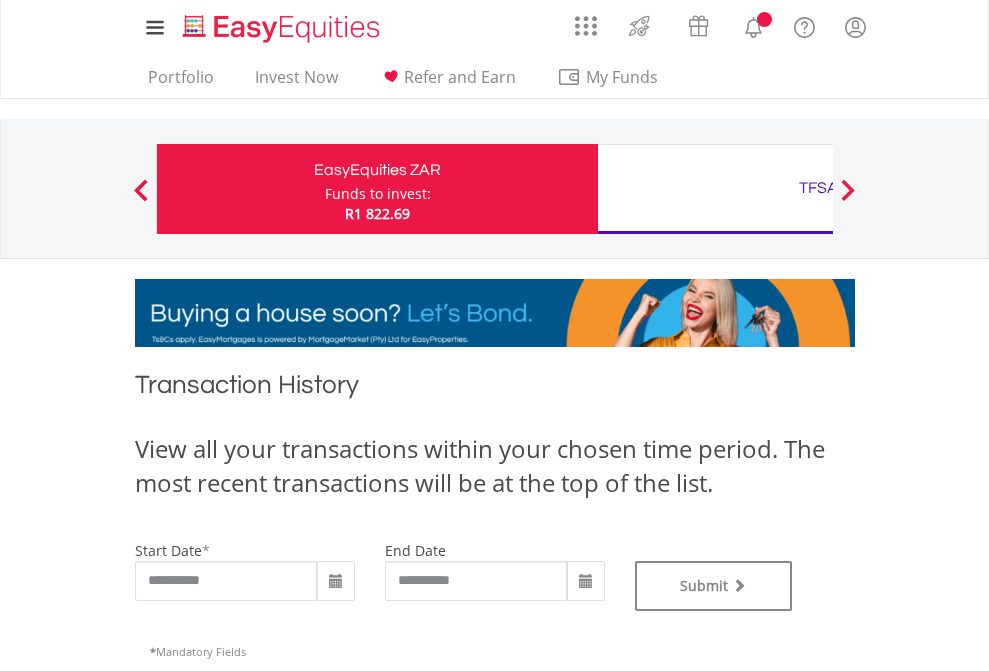 click on "TFSA" at bounding box center (818, 188) 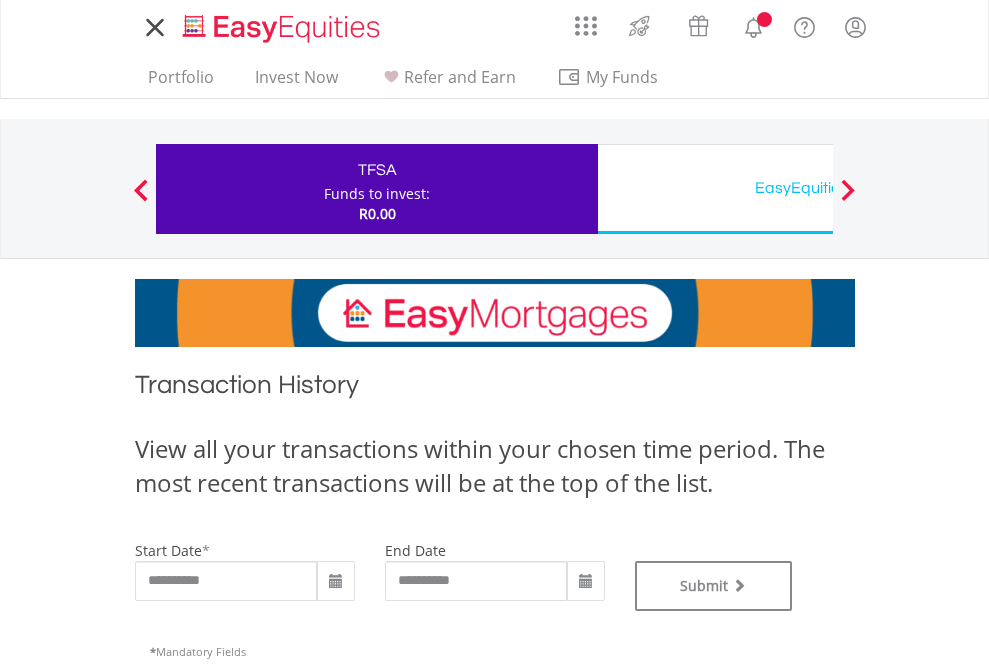 scroll, scrollTop: 0, scrollLeft: 0, axis: both 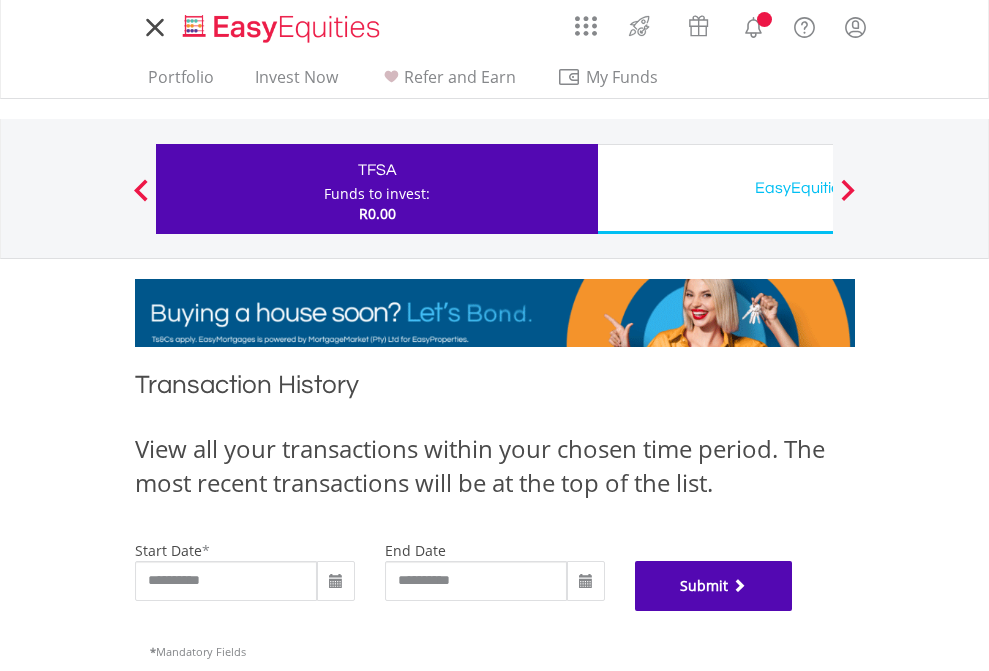 click on "Submit" at bounding box center (714, 586) 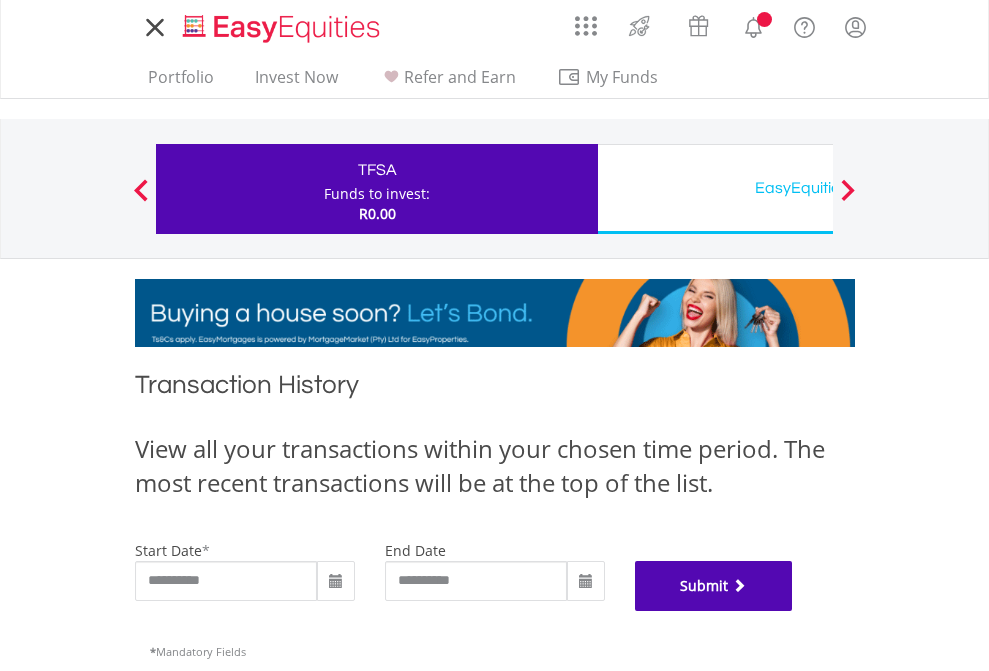 scroll, scrollTop: 811, scrollLeft: 0, axis: vertical 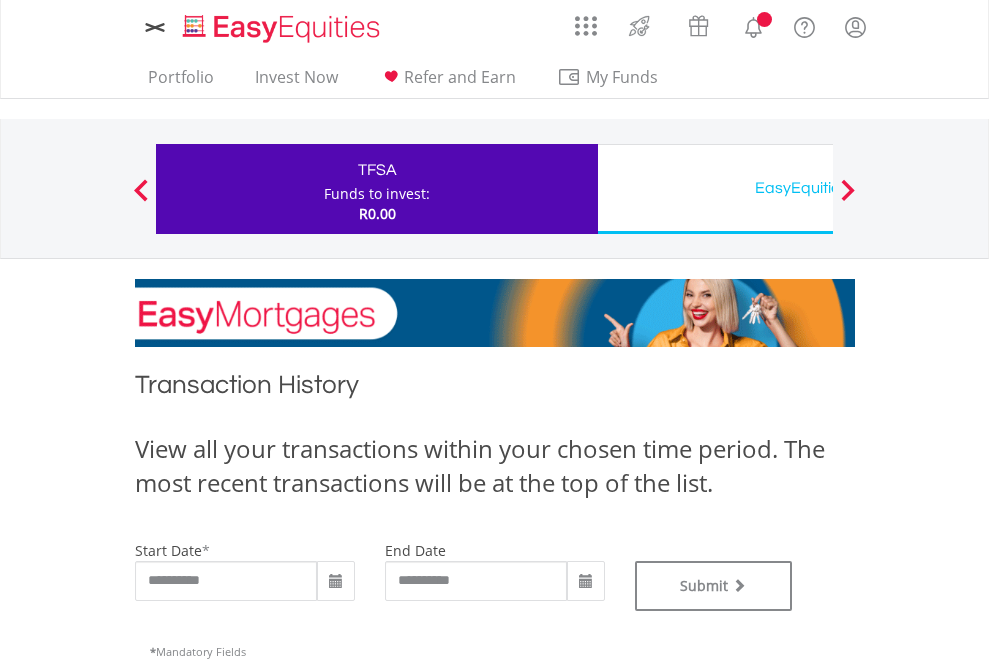 click on "EasyEquities USD" at bounding box center [818, 188] 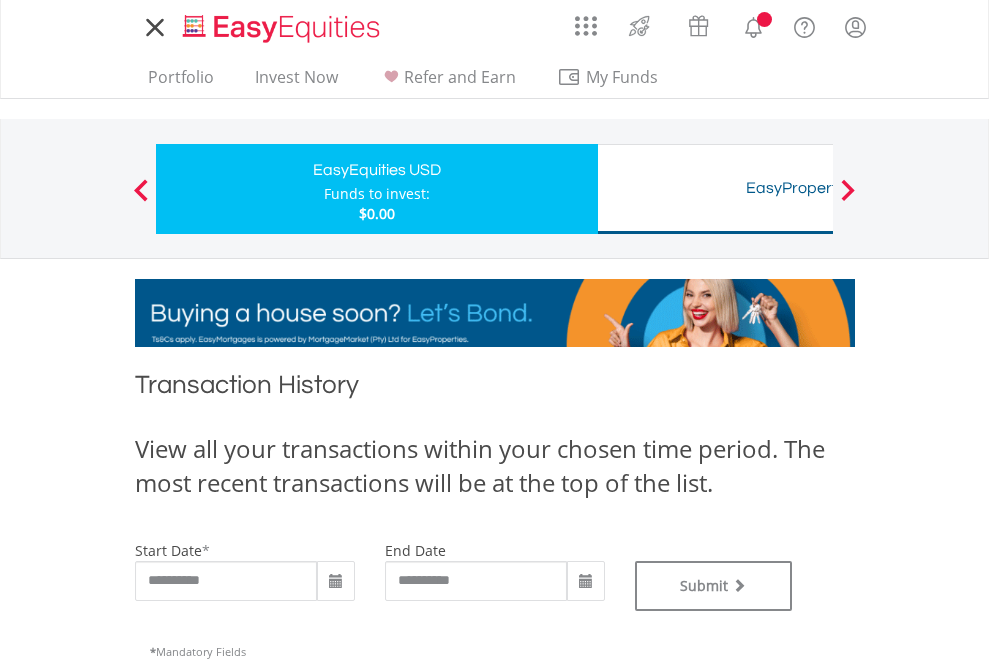 scroll, scrollTop: 0, scrollLeft: 0, axis: both 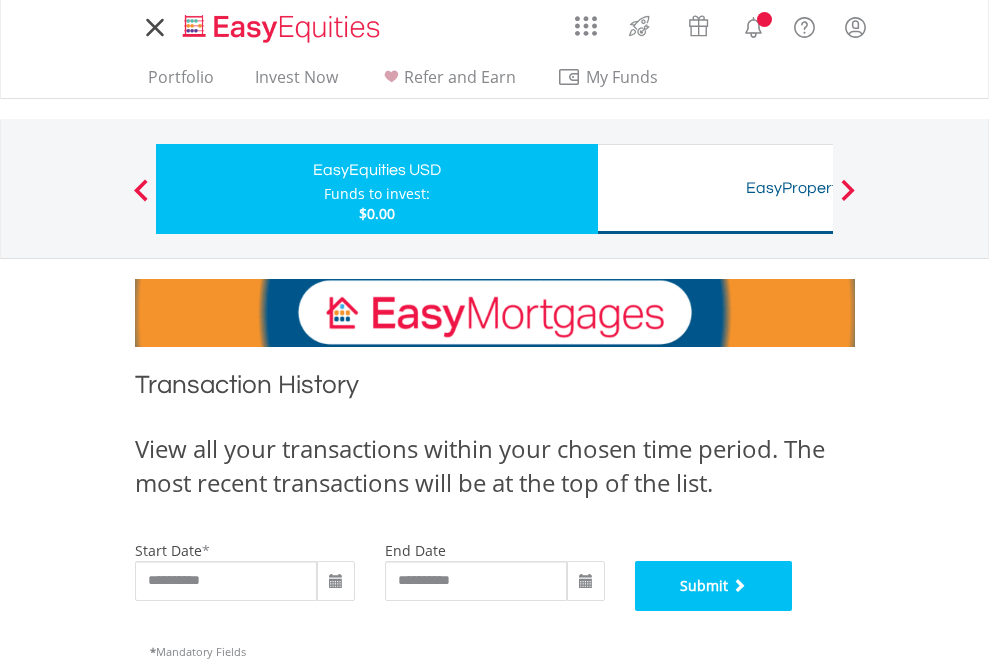 click on "Submit" at bounding box center (714, 586) 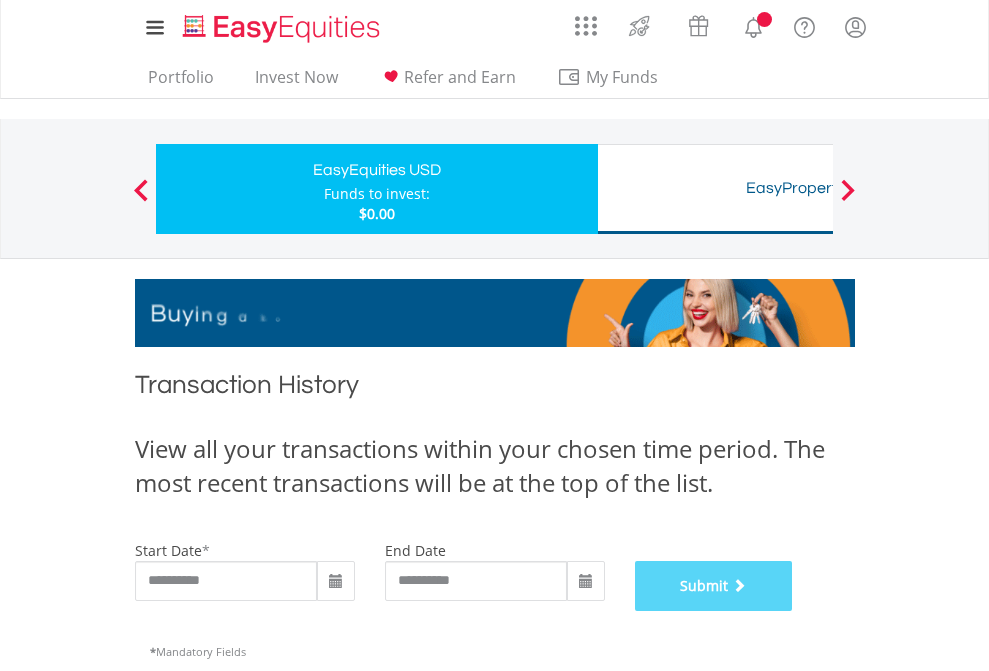 scroll, scrollTop: 811, scrollLeft: 0, axis: vertical 